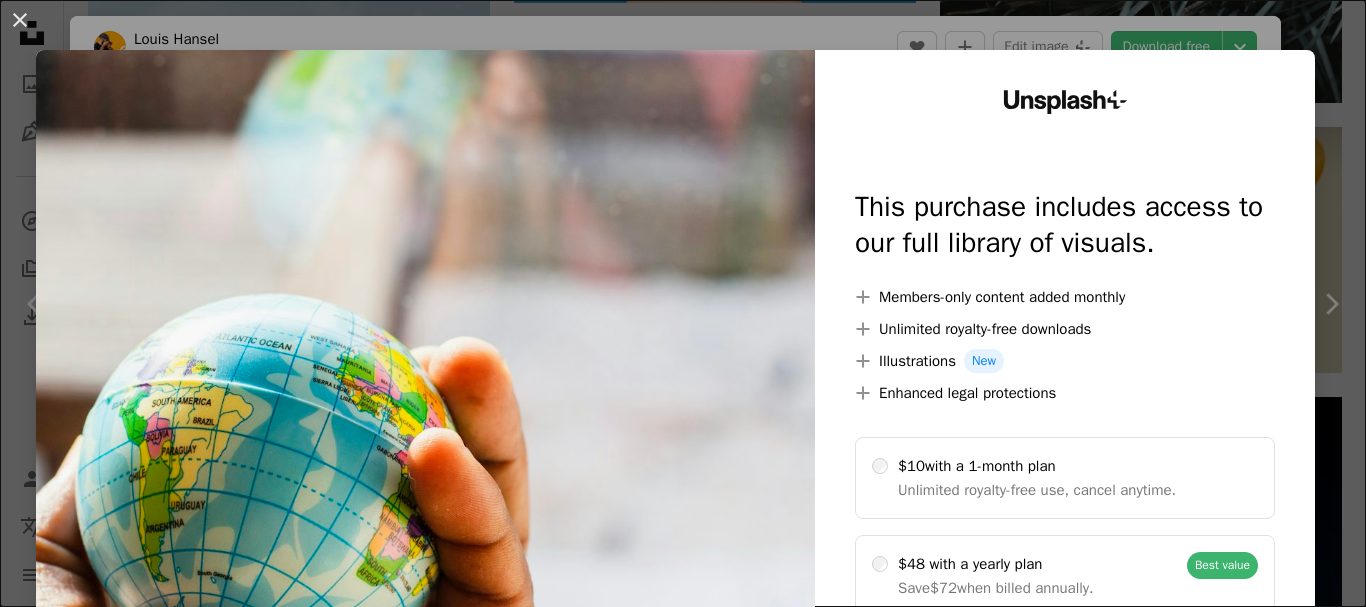 scroll, scrollTop: 1300, scrollLeft: 0, axis: vertical 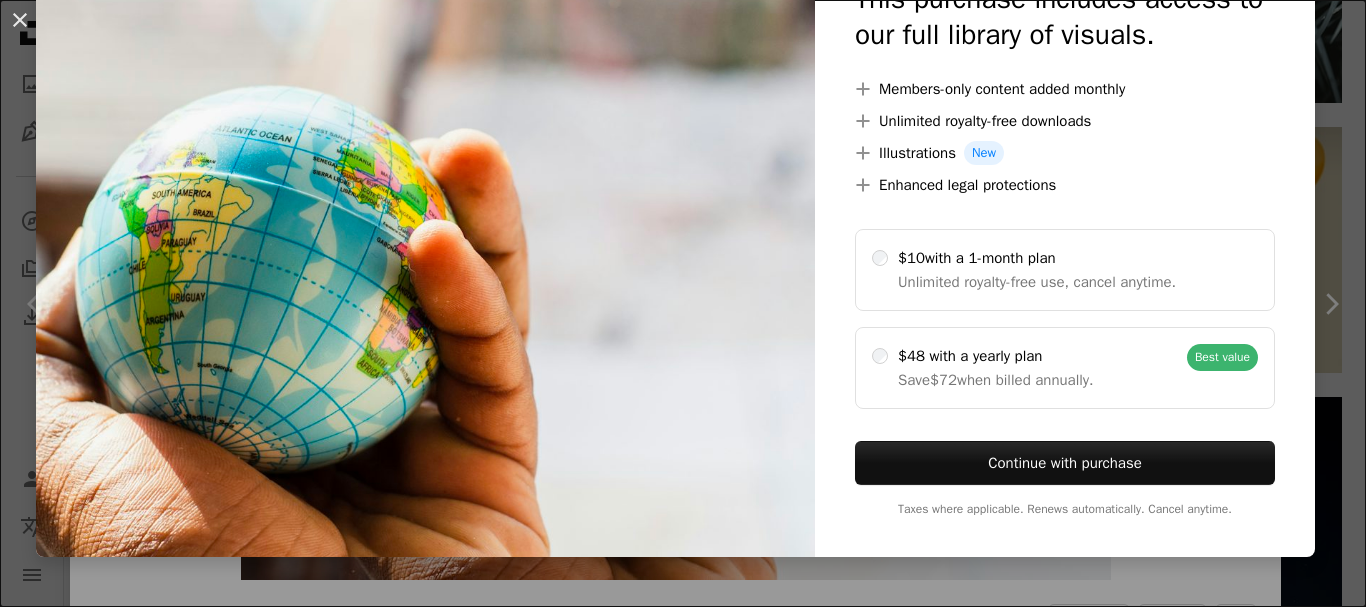 click at bounding box center (425, 199) 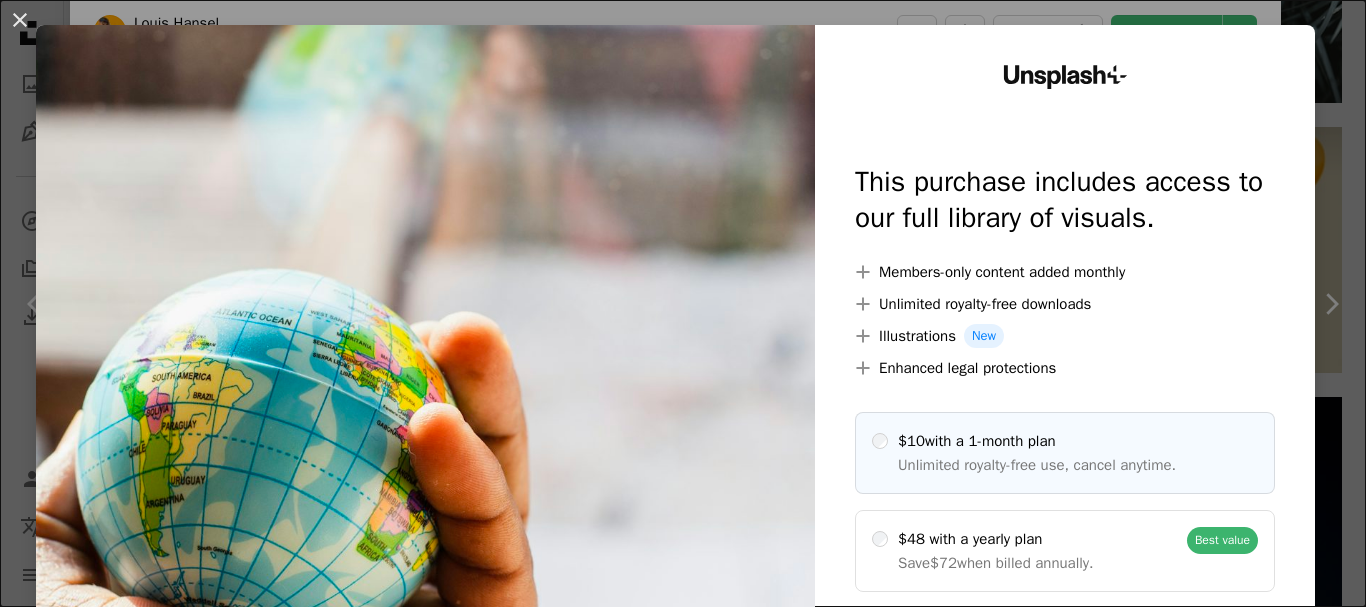 scroll, scrollTop: 0, scrollLeft: 0, axis: both 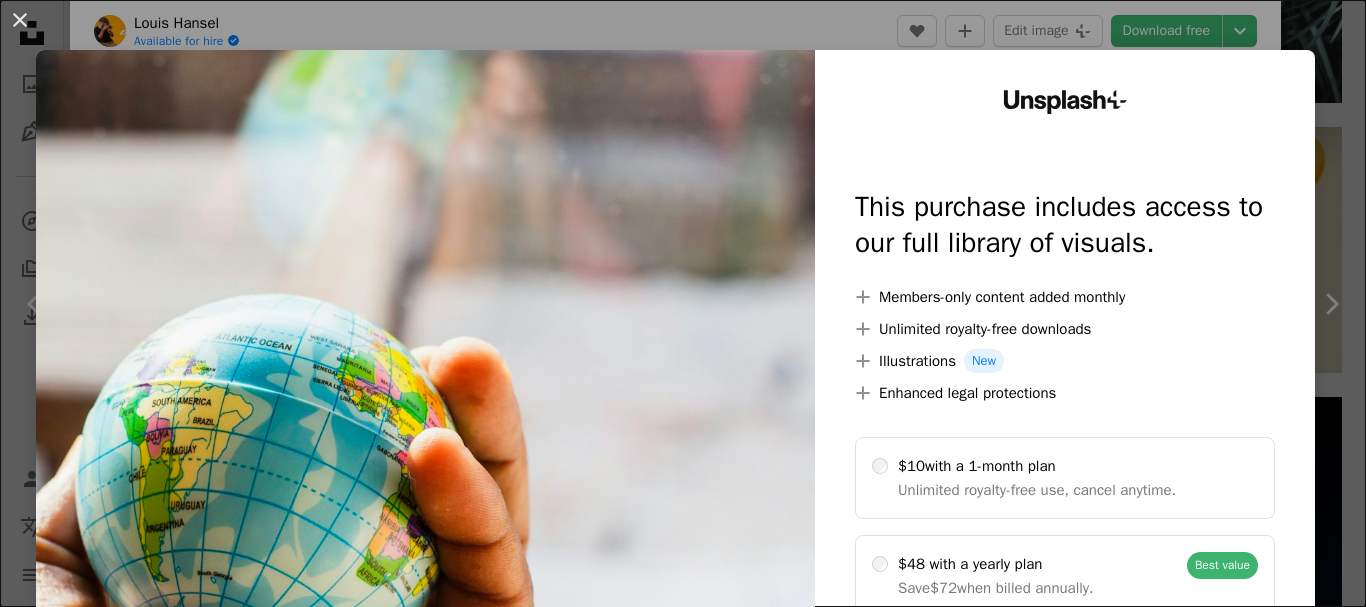 click on "An X shape Unsplash+ This purchase includes access to our full library of visuals. A plus sign Members-only content added monthly A plus sign Unlimited royalty-free downloads A plus sign Illustrations  New A plus sign Enhanced legal protections $10  with a 1-month plan Unlimited royalty-free use, cancel anytime. $48   with a yearly plan Save  $72  when billed annually. Best value Continue with purchase Taxes where applicable. Renews automatically. Cancel anytime." at bounding box center [683, 303] 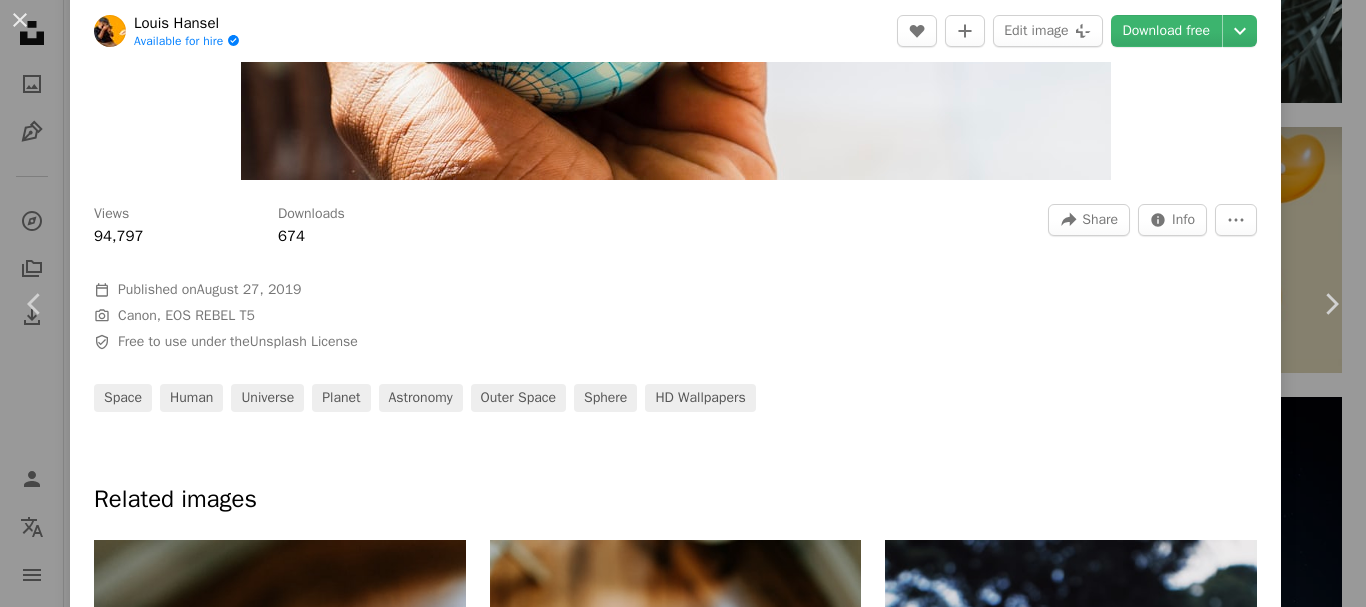 scroll, scrollTop: 588, scrollLeft: 0, axis: vertical 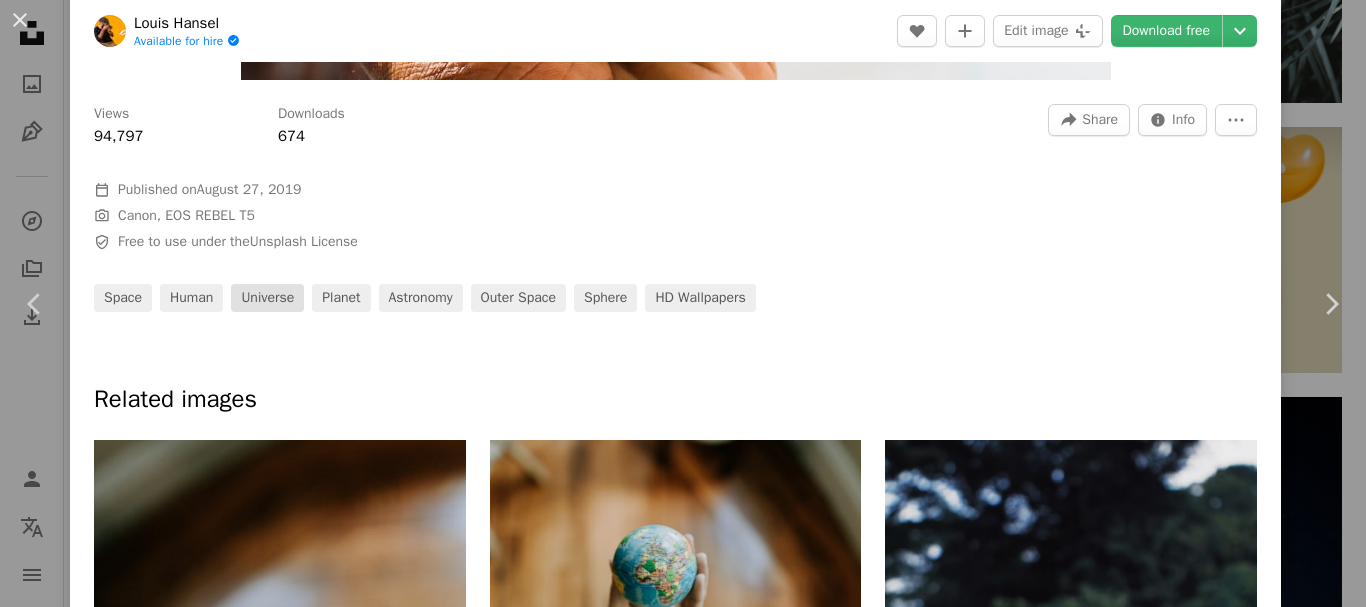 click on "universe" at bounding box center (267, 298) 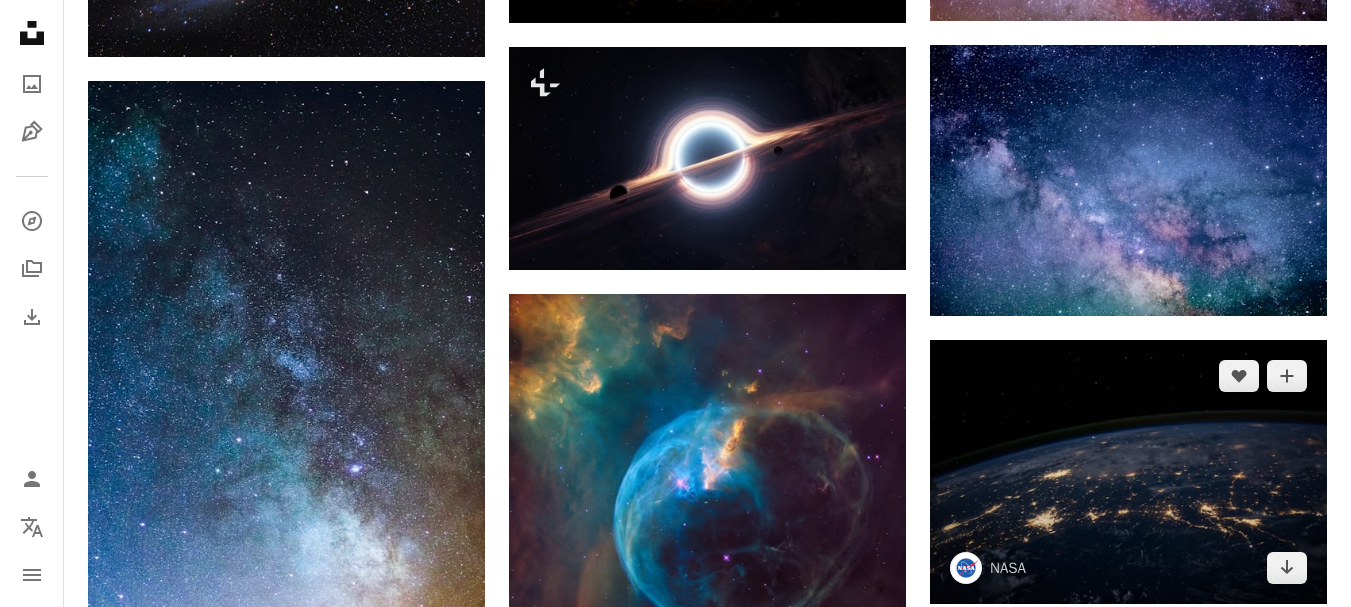scroll, scrollTop: 0, scrollLeft: 0, axis: both 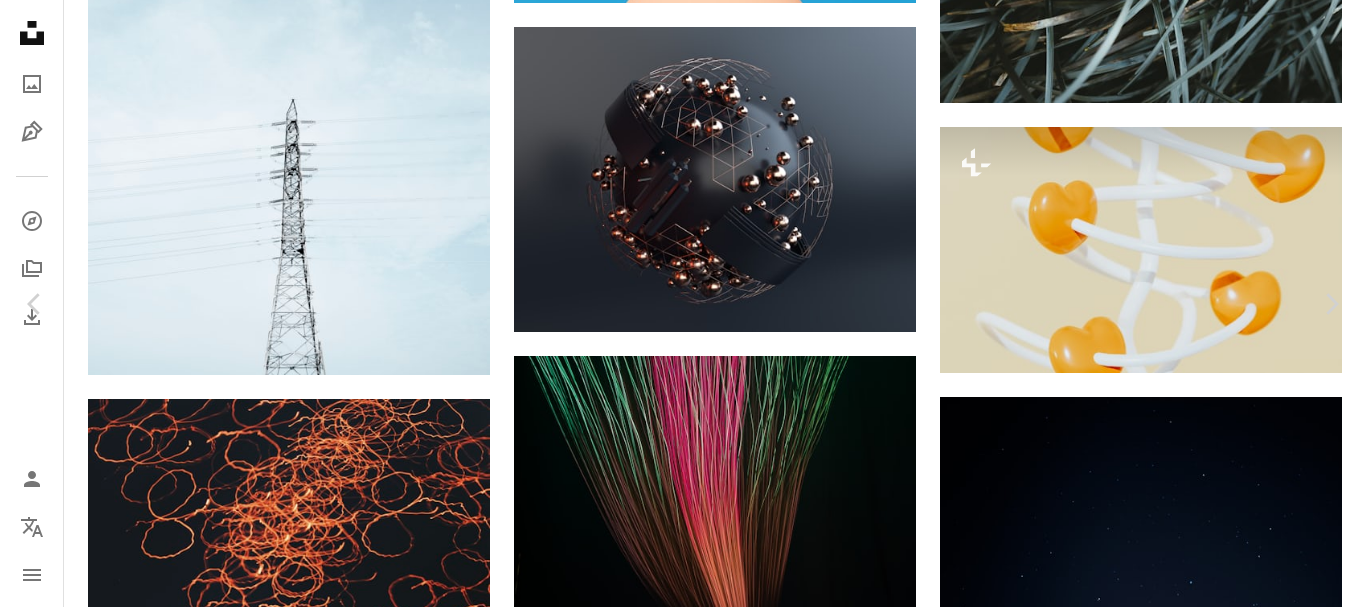 click on "An X shape" at bounding box center [20, 20] 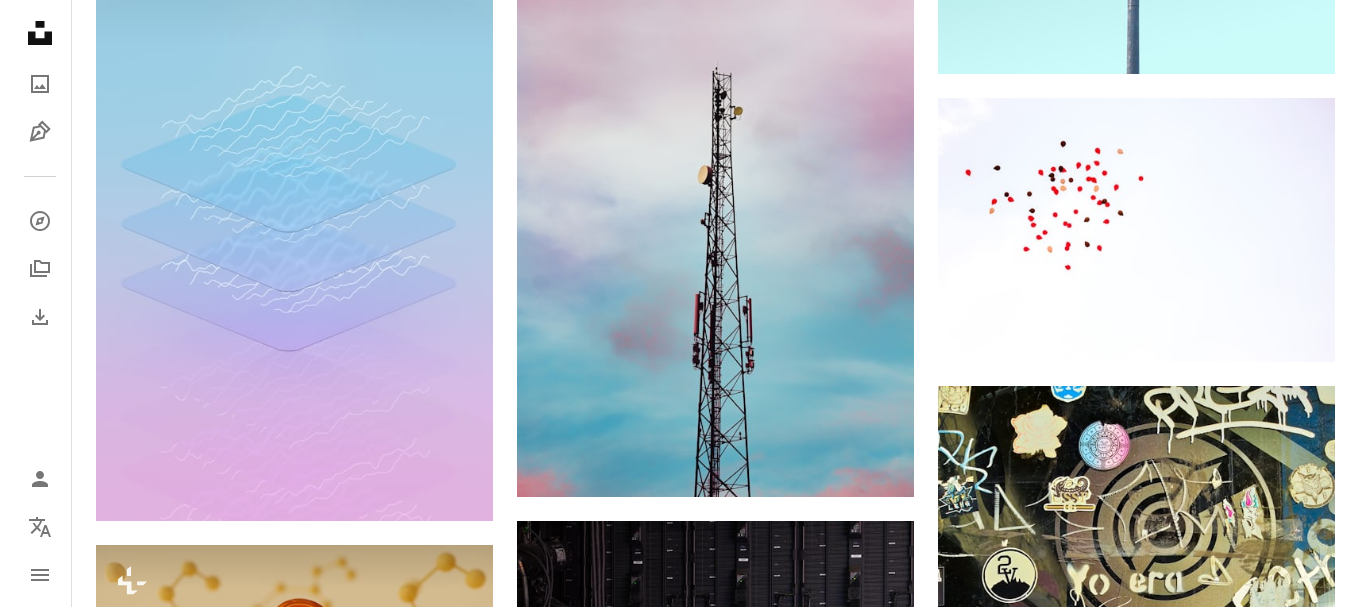 scroll, scrollTop: 3500, scrollLeft: 0, axis: vertical 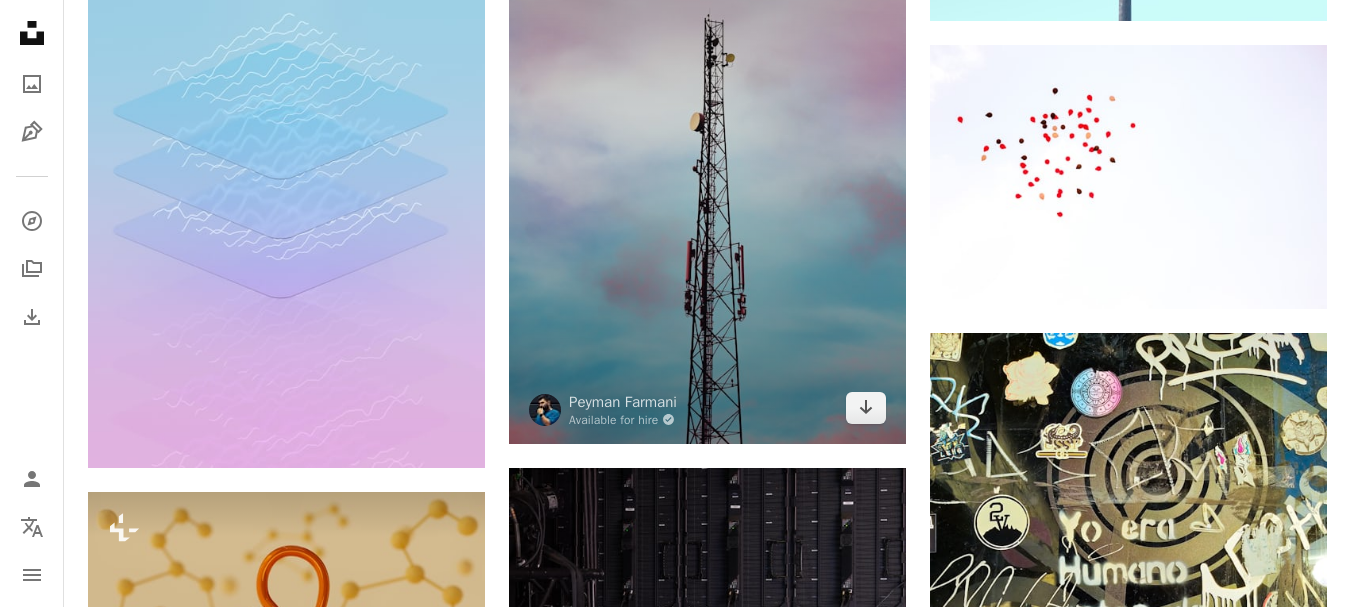 click at bounding box center [707, 139] 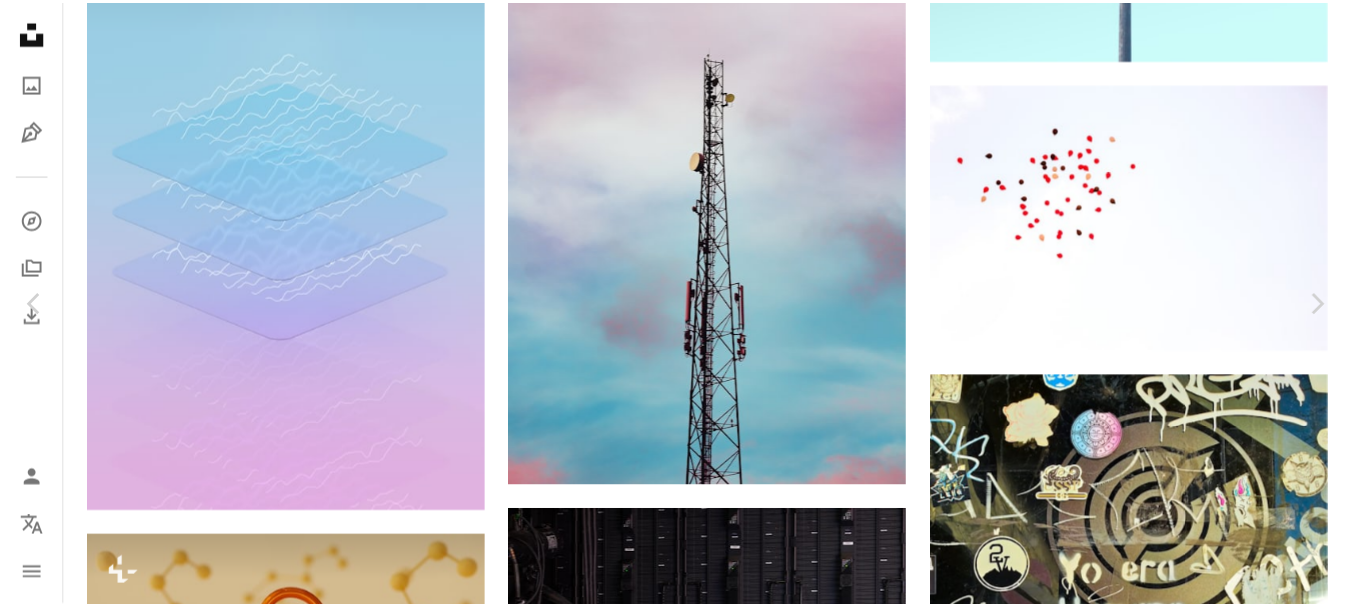 scroll, scrollTop: 2500, scrollLeft: 0, axis: vertical 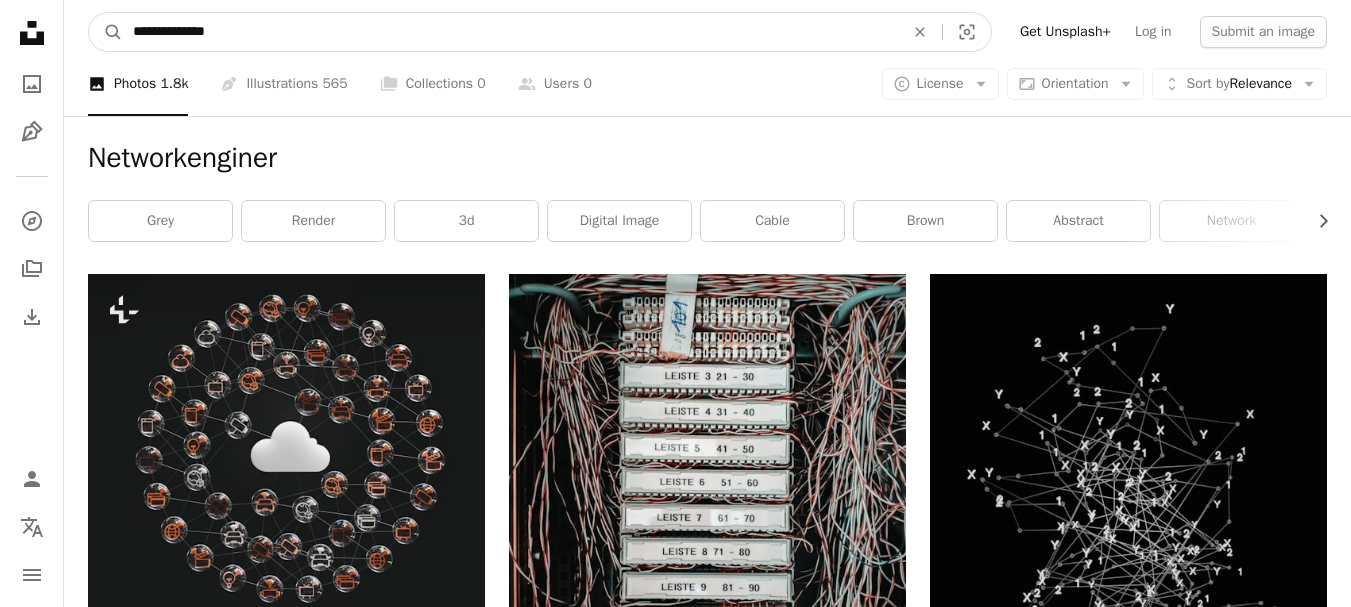 click on "**********" at bounding box center [510, 32] 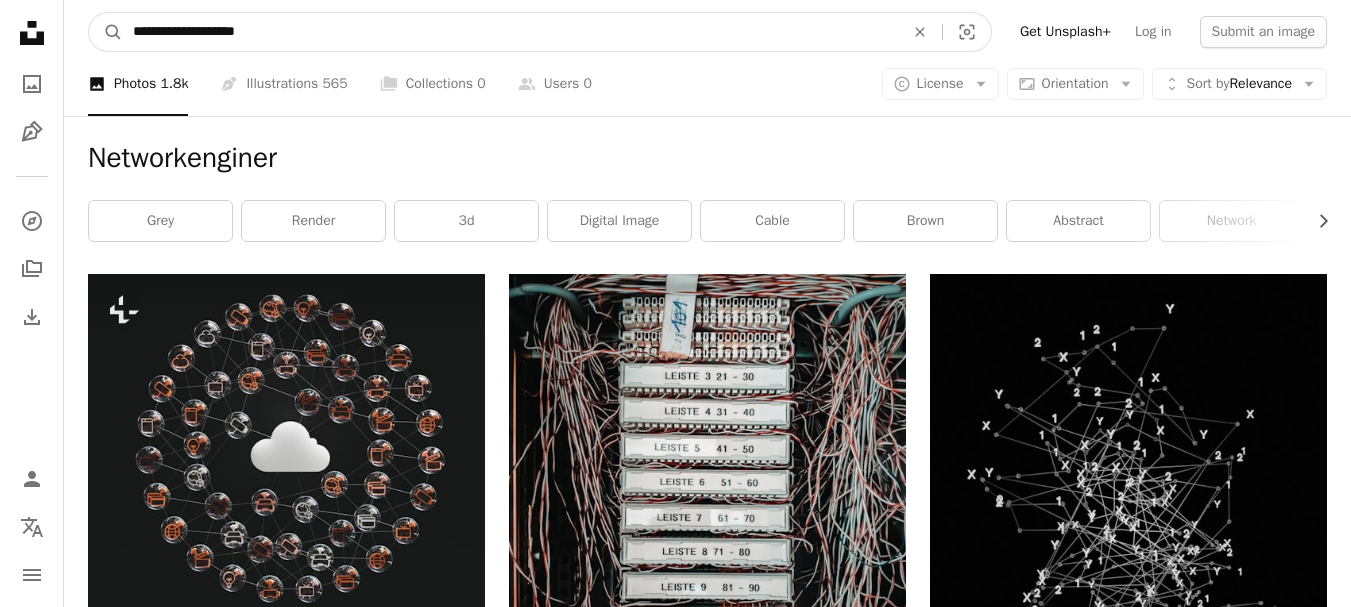 type on "**********" 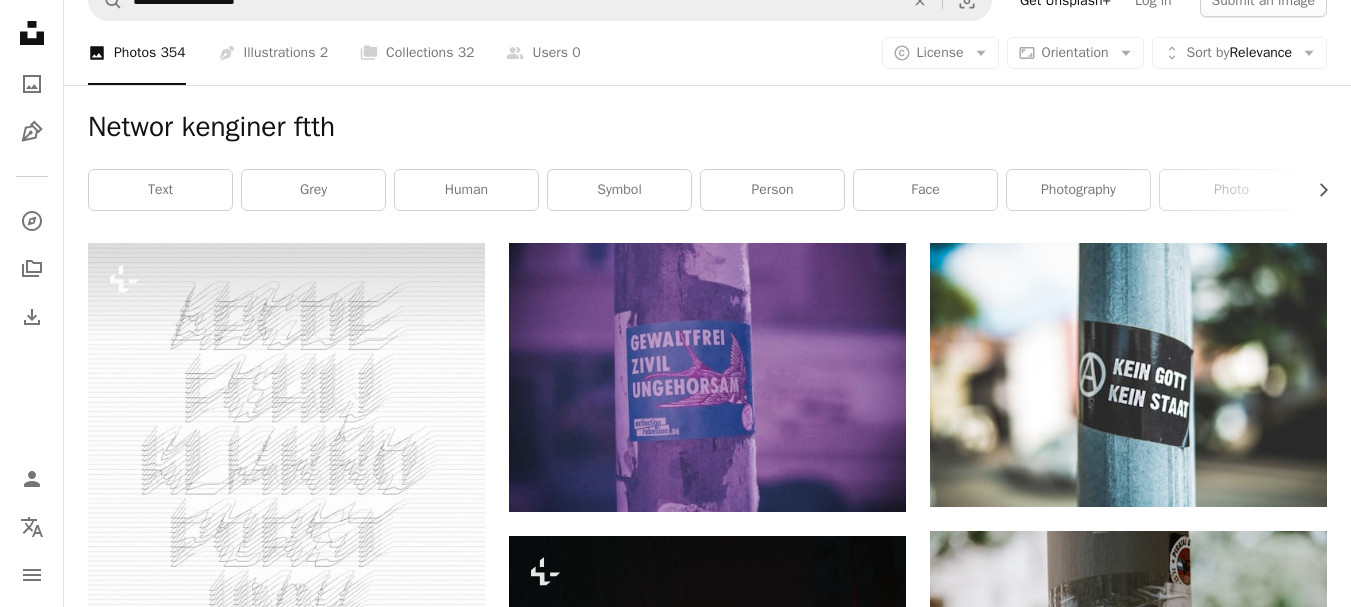scroll, scrollTop: 0, scrollLeft: 0, axis: both 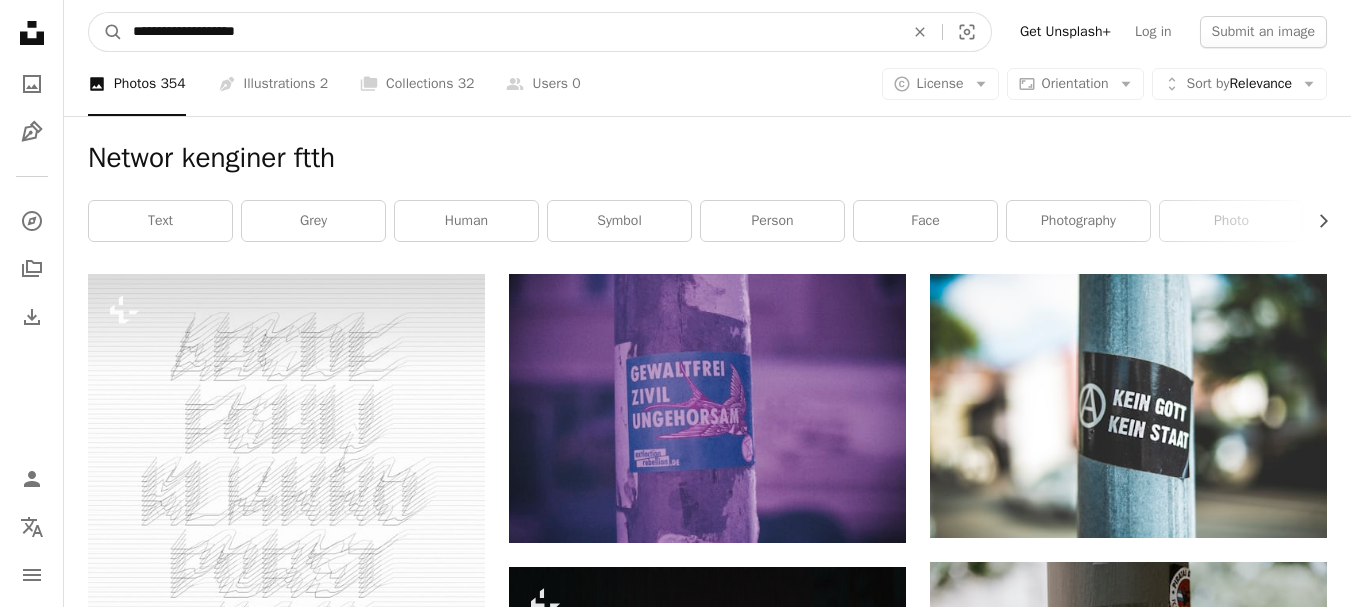 click on "**********" at bounding box center [510, 32] 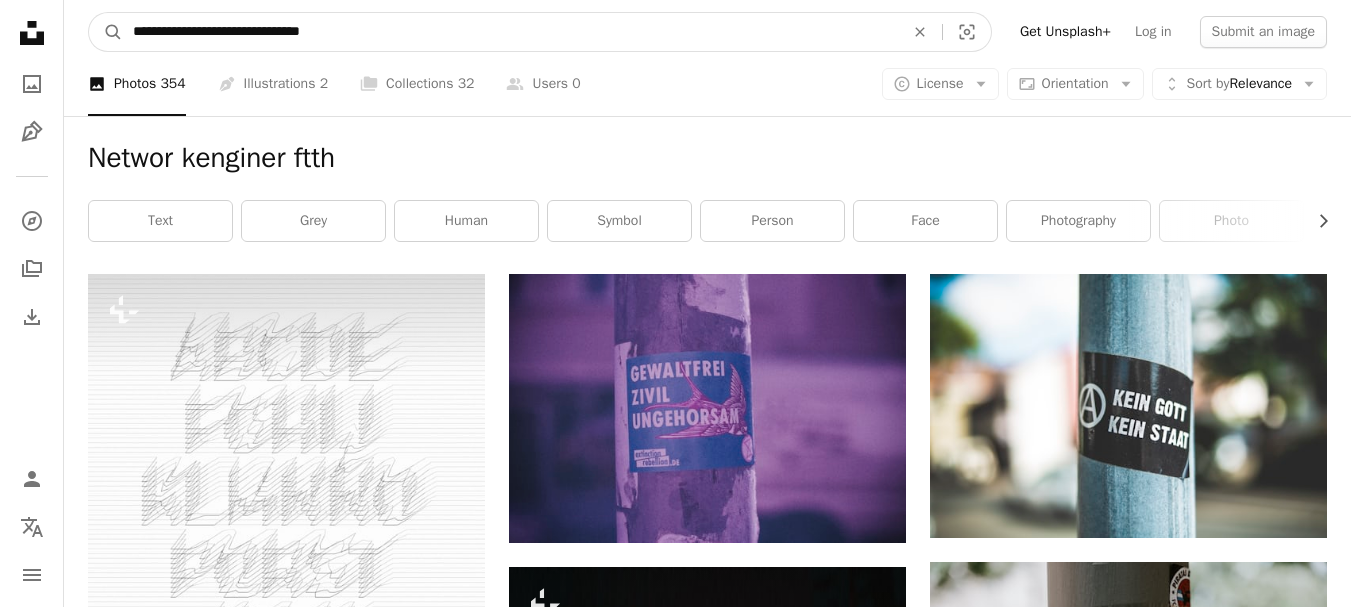 type on "**********" 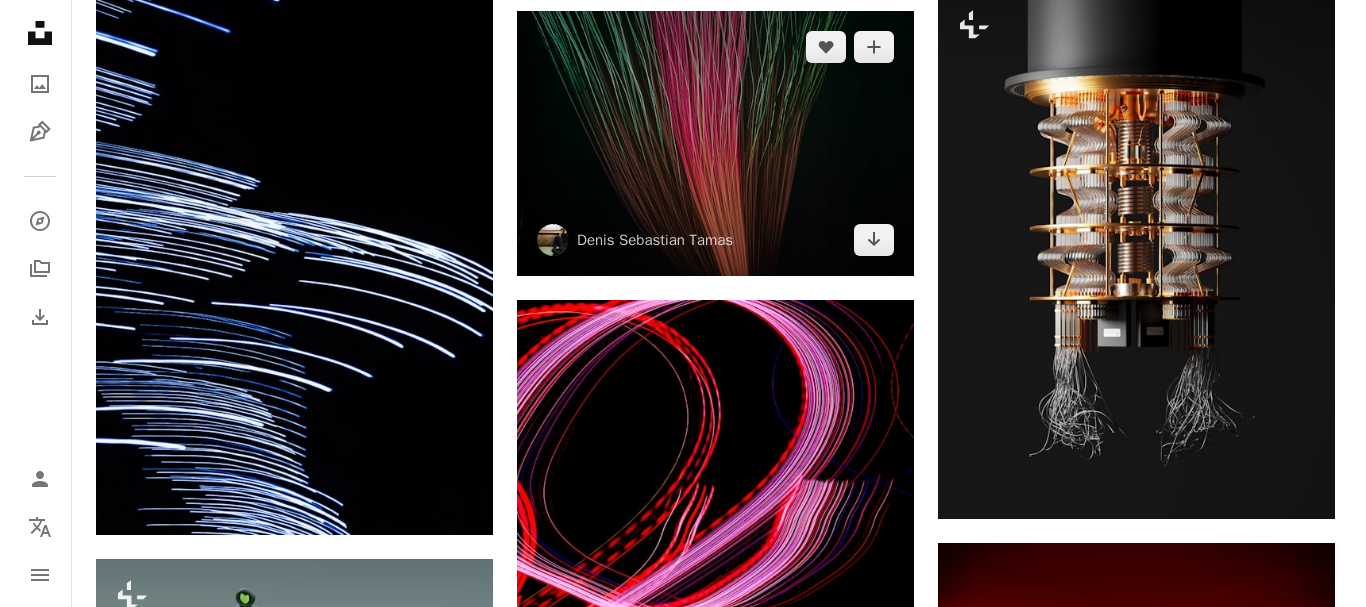 scroll, scrollTop: 518, scrollLeft: 0, axis: vertical 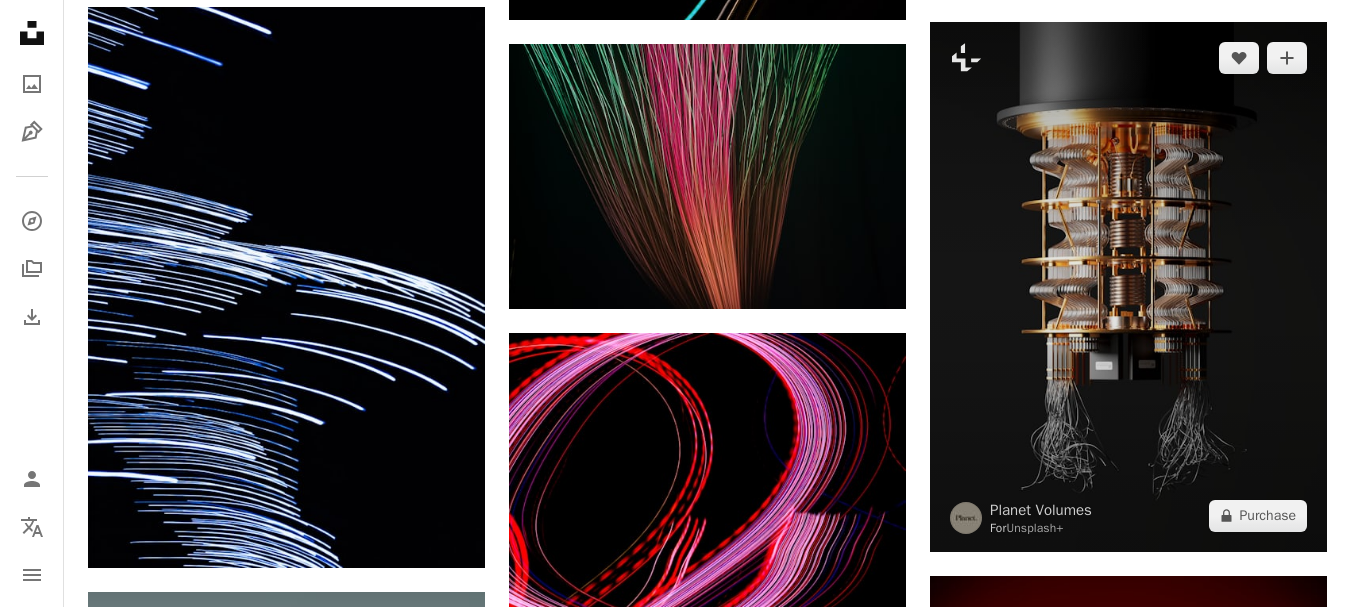 click at bounding box center [1128, 287] 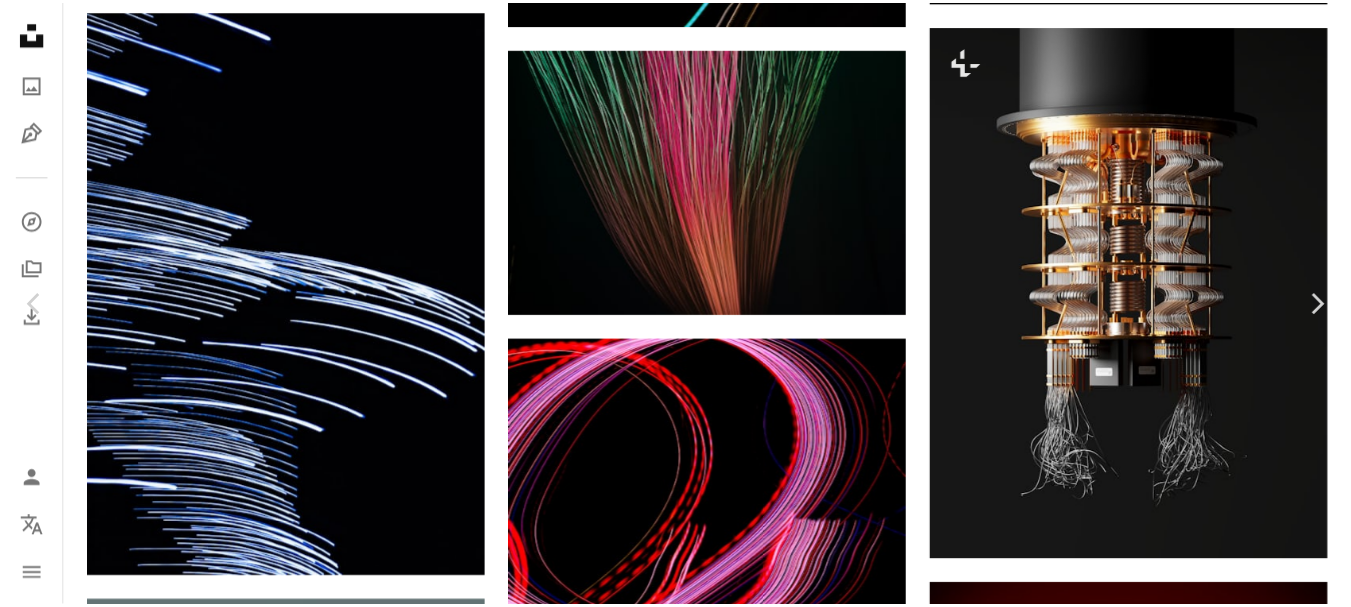 scroll, scrollTop: 3298, scrollLeft: 0, axis: vertical 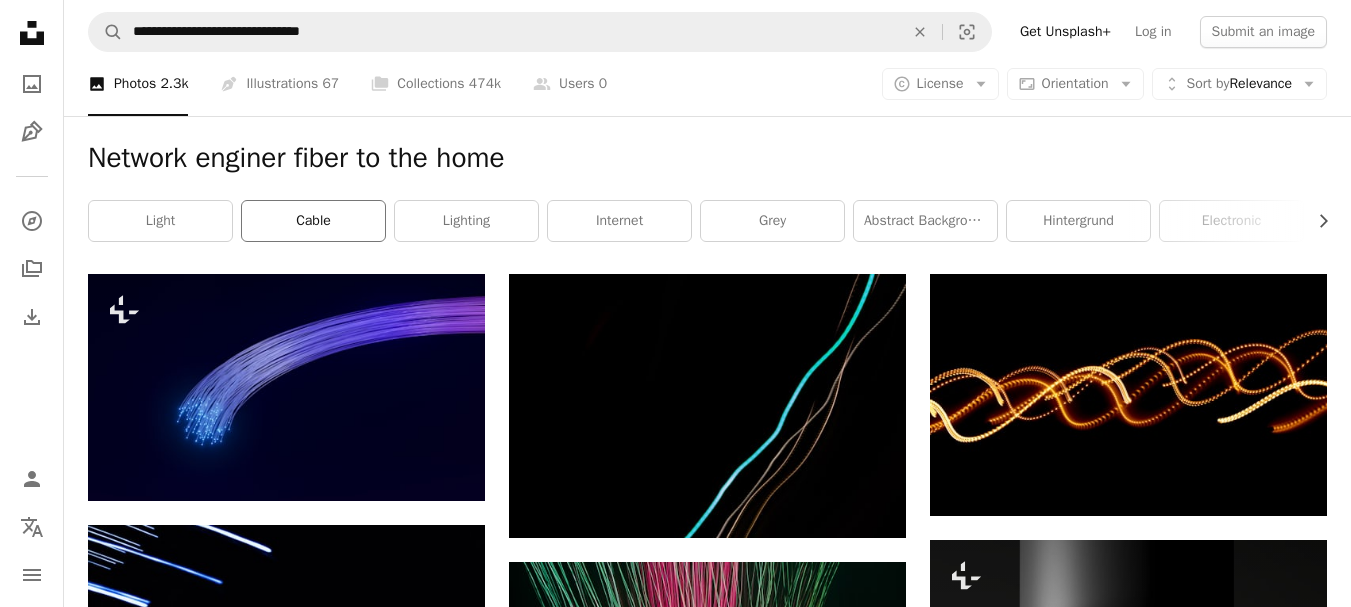 click on "cable" at bounding box center (313, 221) 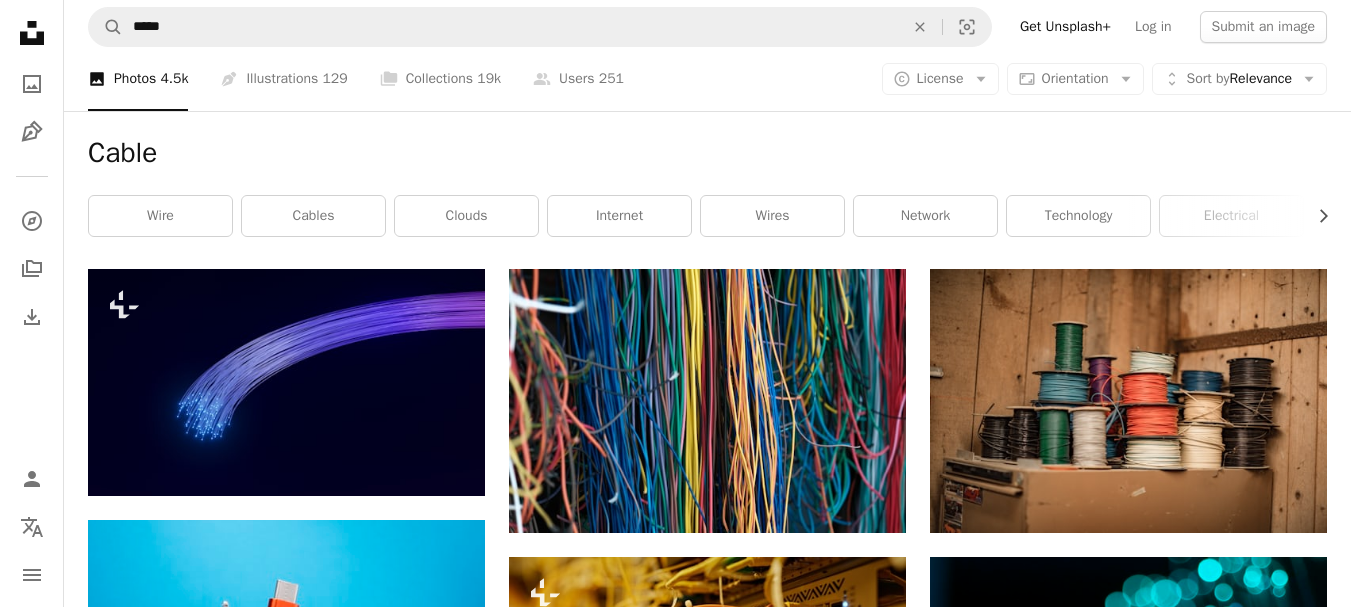 scroll, scrollTop: 0, scrollLeft: 0, axis: both 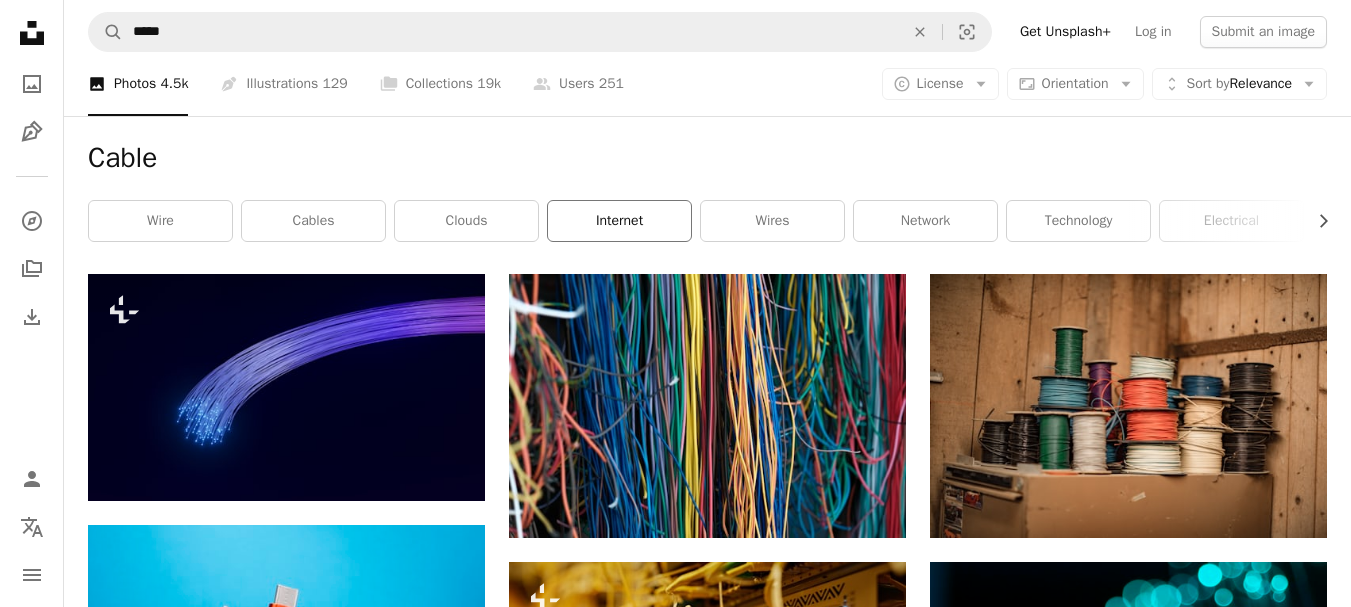click on "internet" at bounding box center [619, 221] 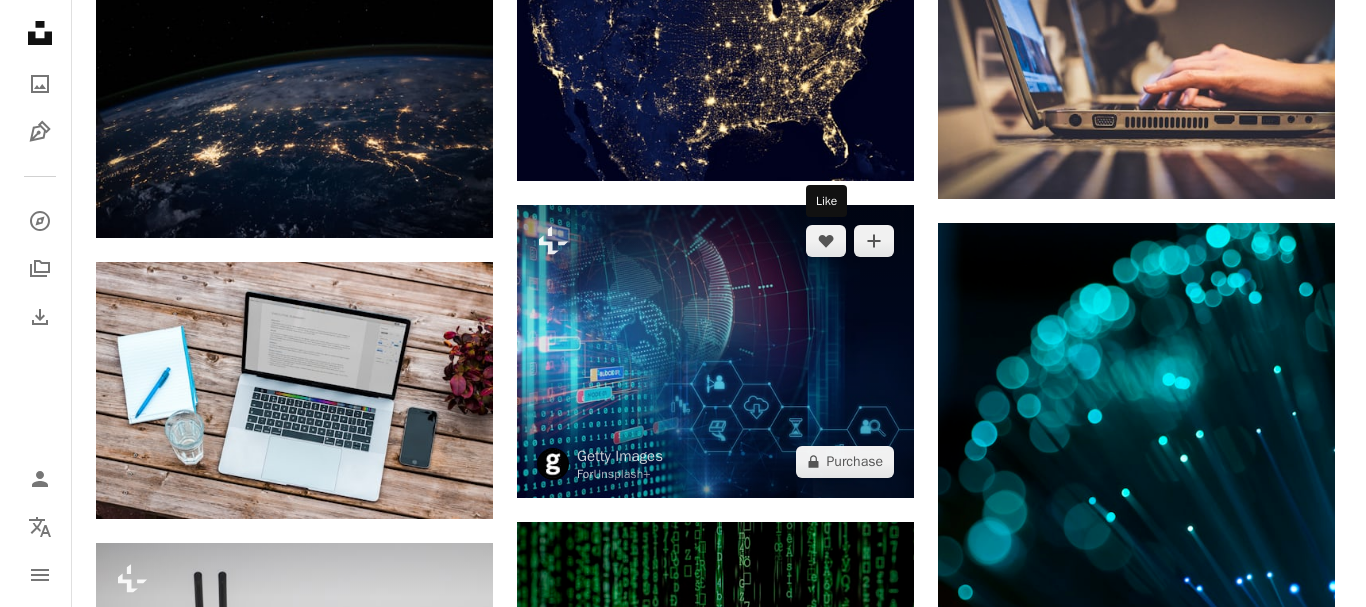 scroll, scrollTop: 1178, scrollLeft: 0, axis: vertical 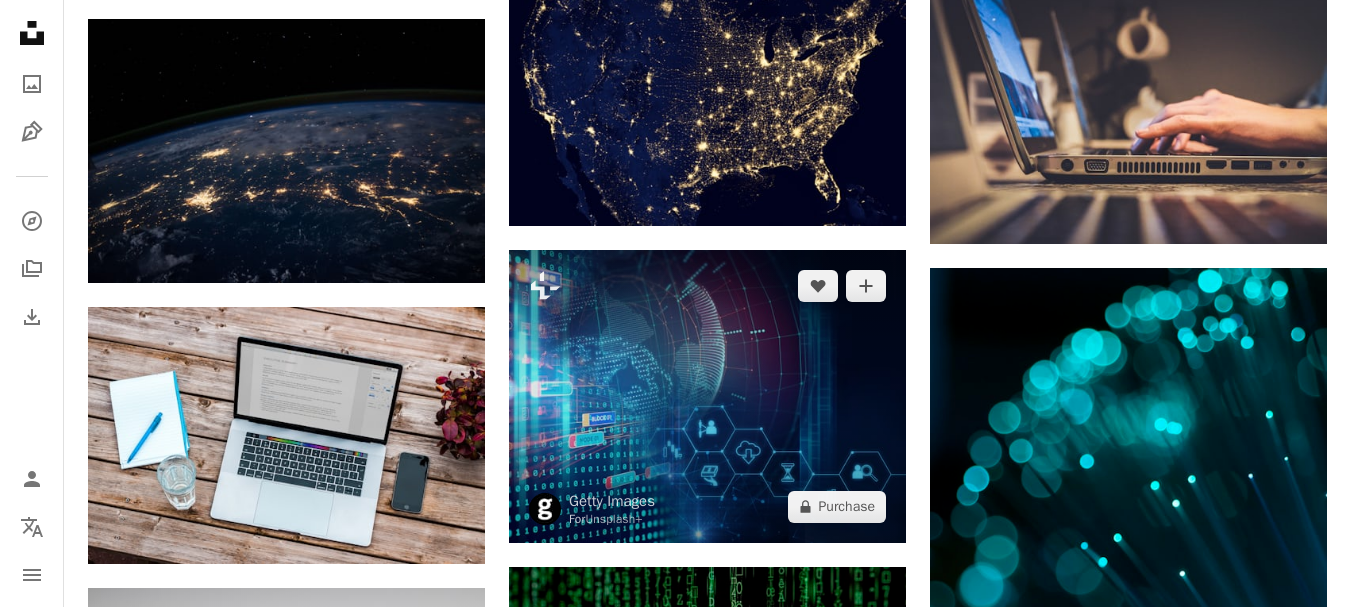 click at bounding box center (707, 396) 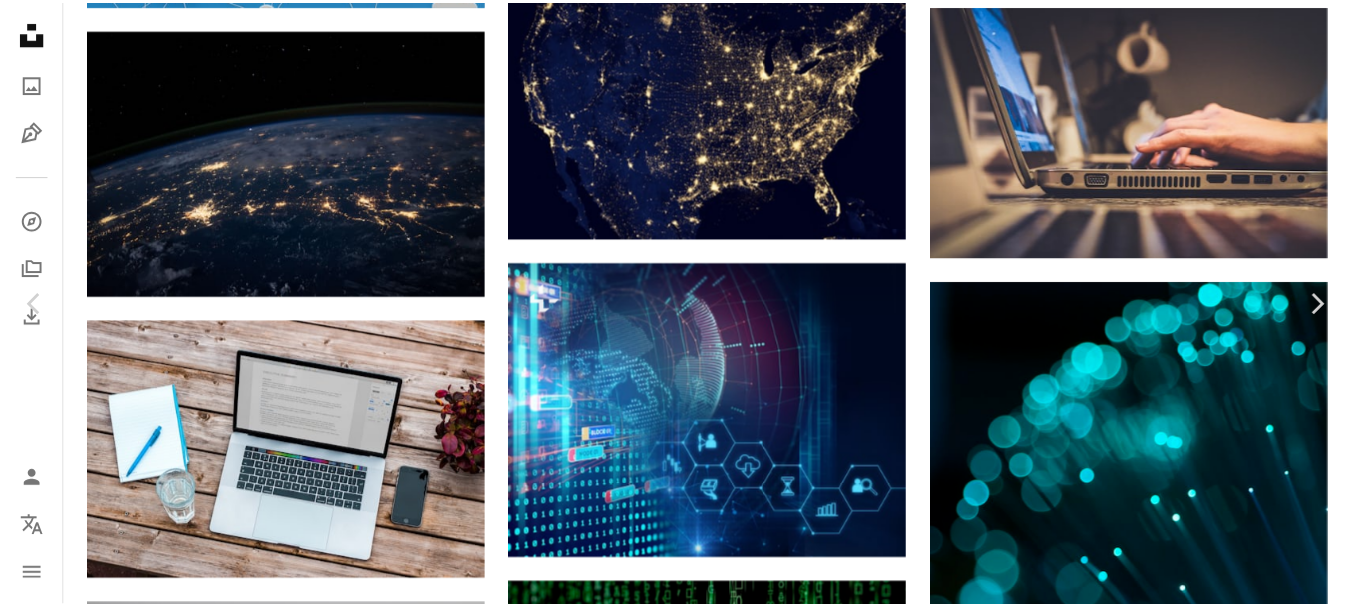 scroll, scrollTop: 0, scrollLeft: 0, axis: both 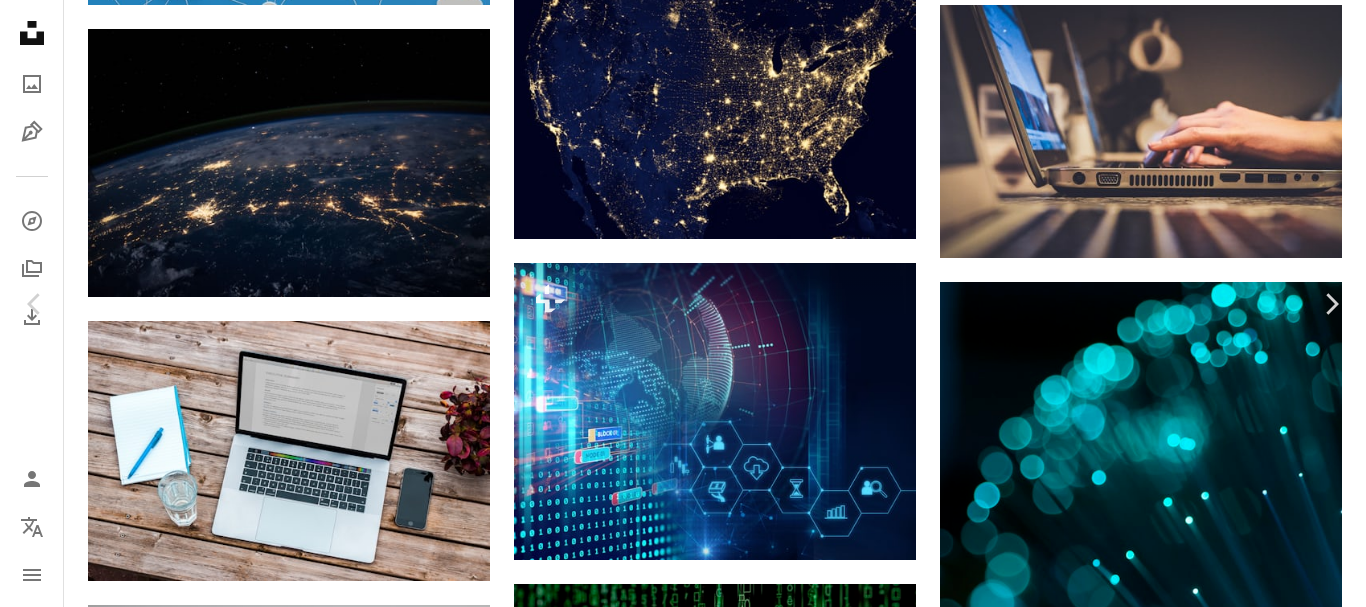 click on "An X shape" at bounding box center [20, 20] 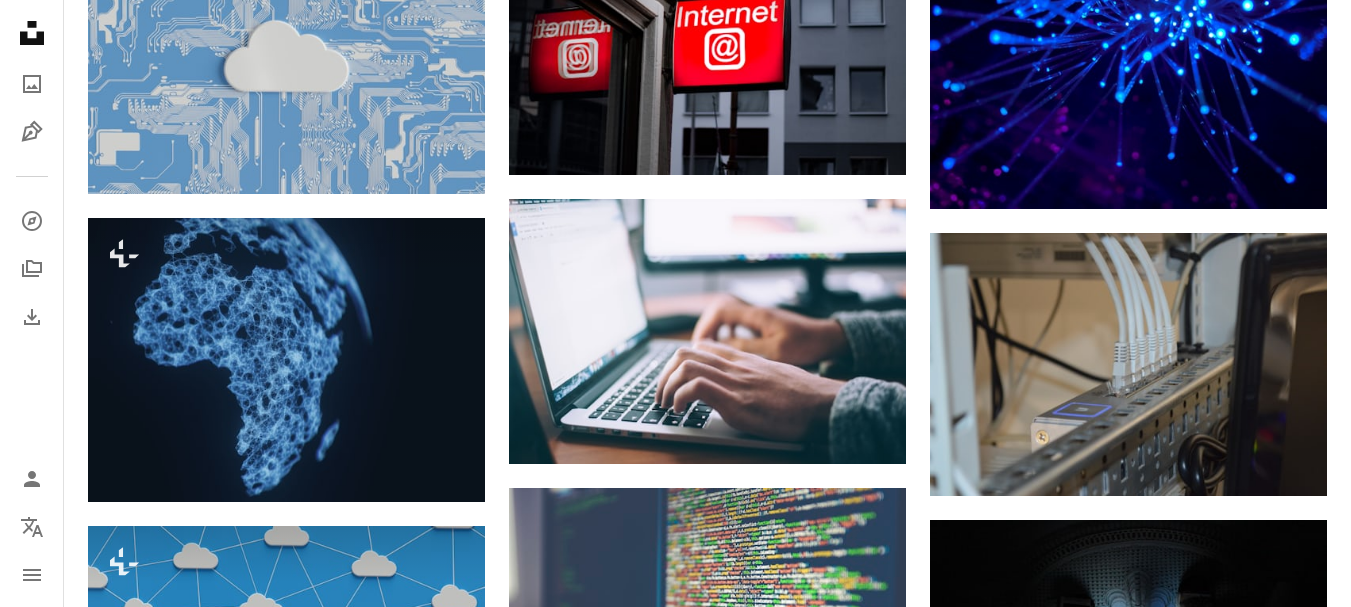 scroll, scrollTop: 0, scrollLeft: 0, axis: both 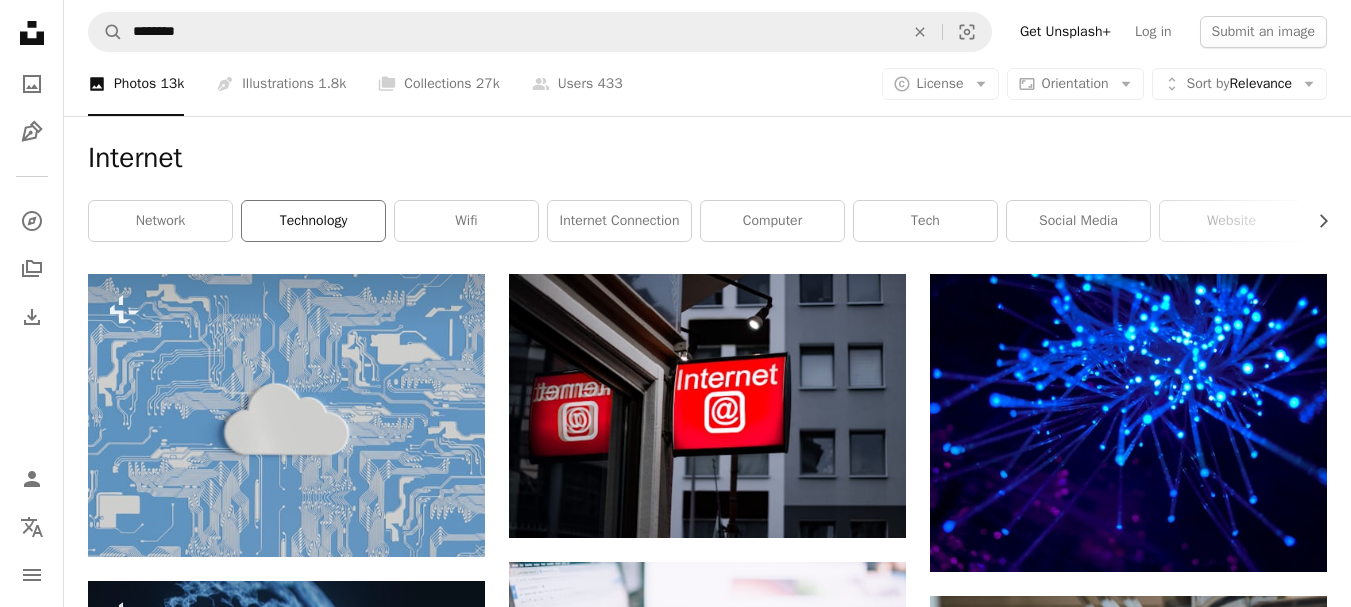 click on "technology" at bounding box center (313, 221) 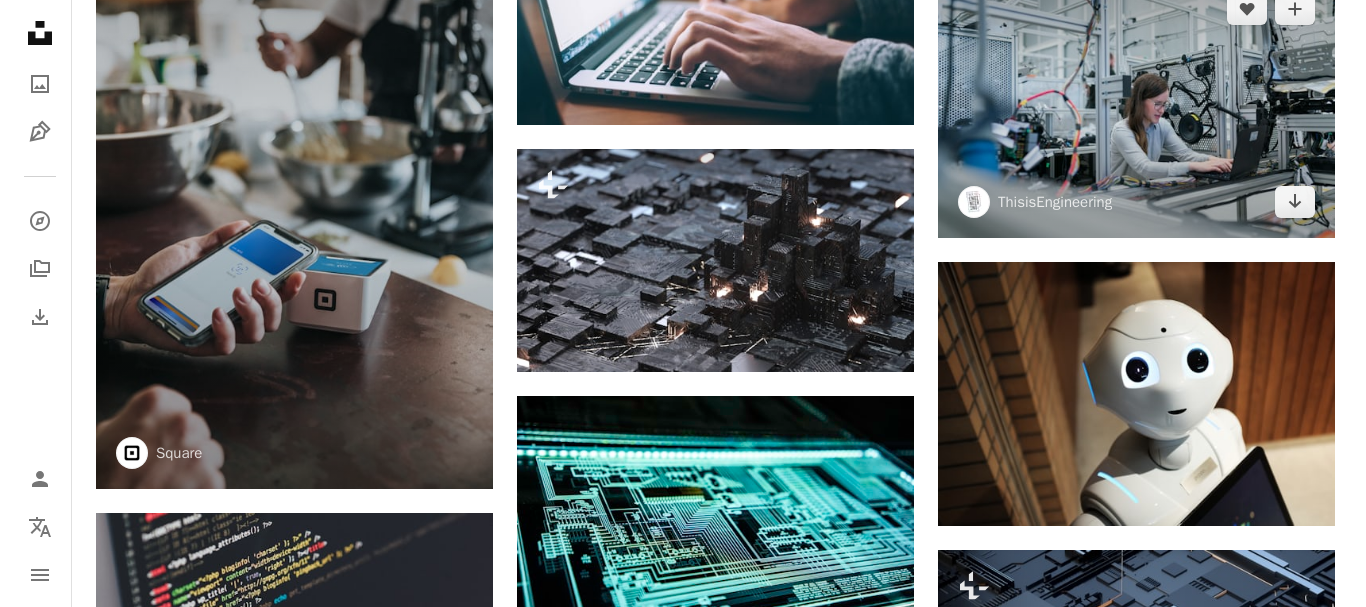 scroll, scrollTop: 2000, scrollLeft: 0, axis: vertical 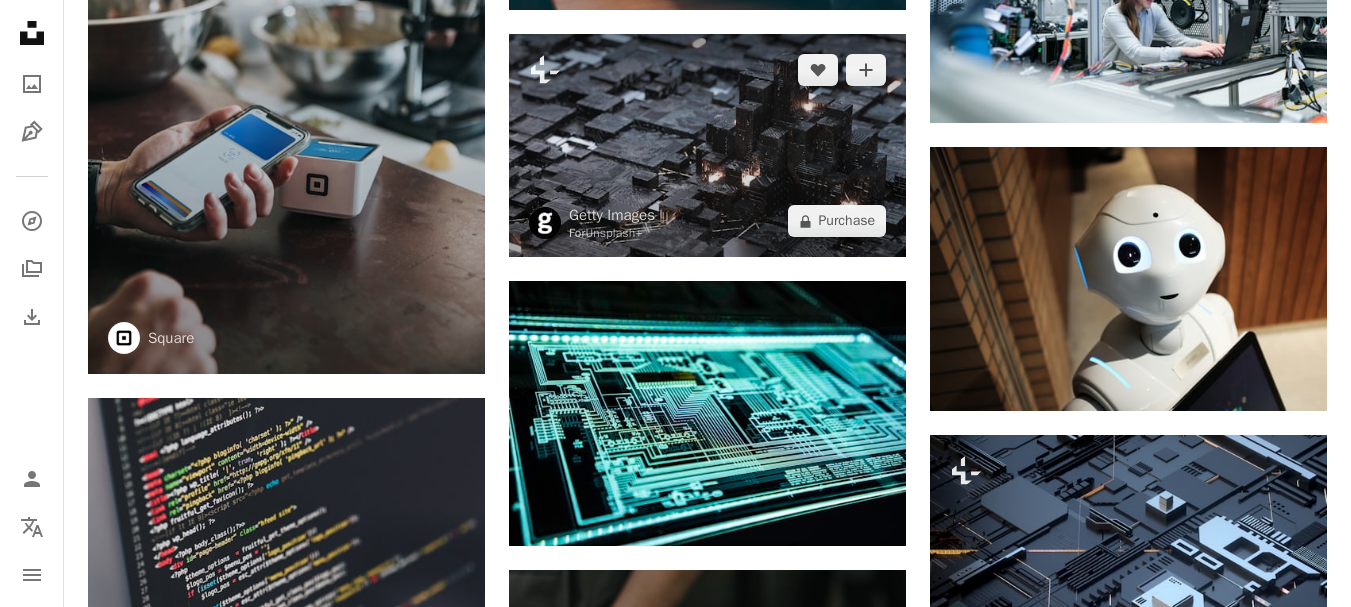 click at bounding box center [707, 145] 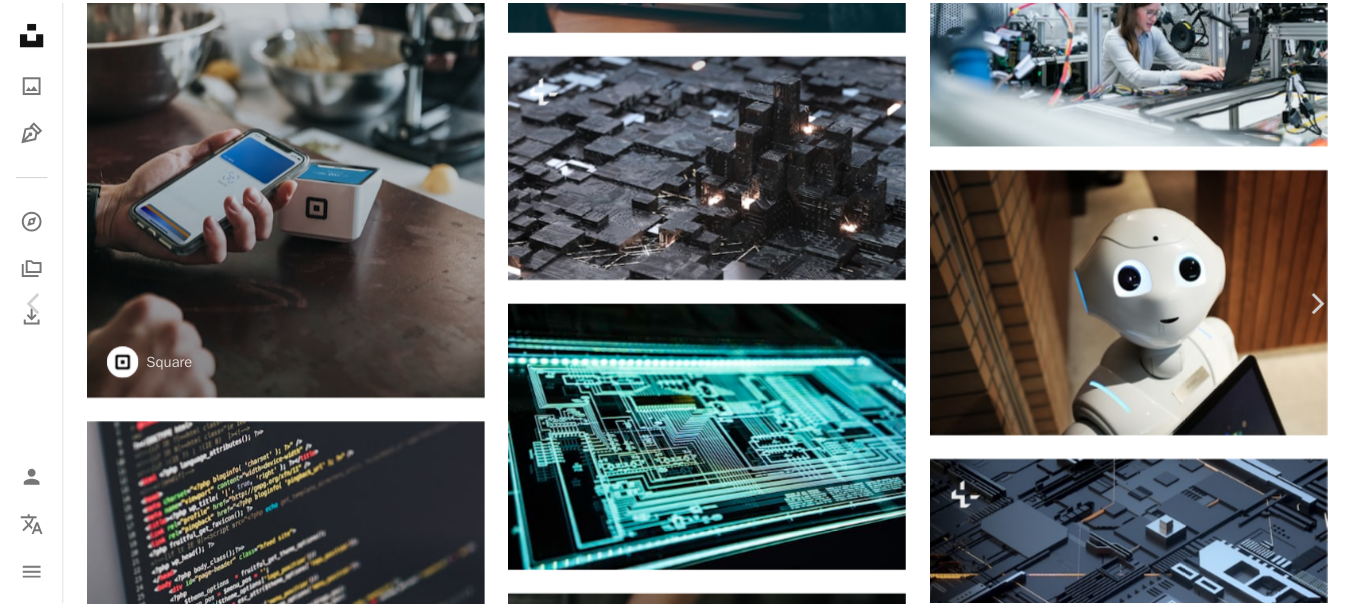 scroll, scrollTop: 0, scrollLeft: 0, axis: both 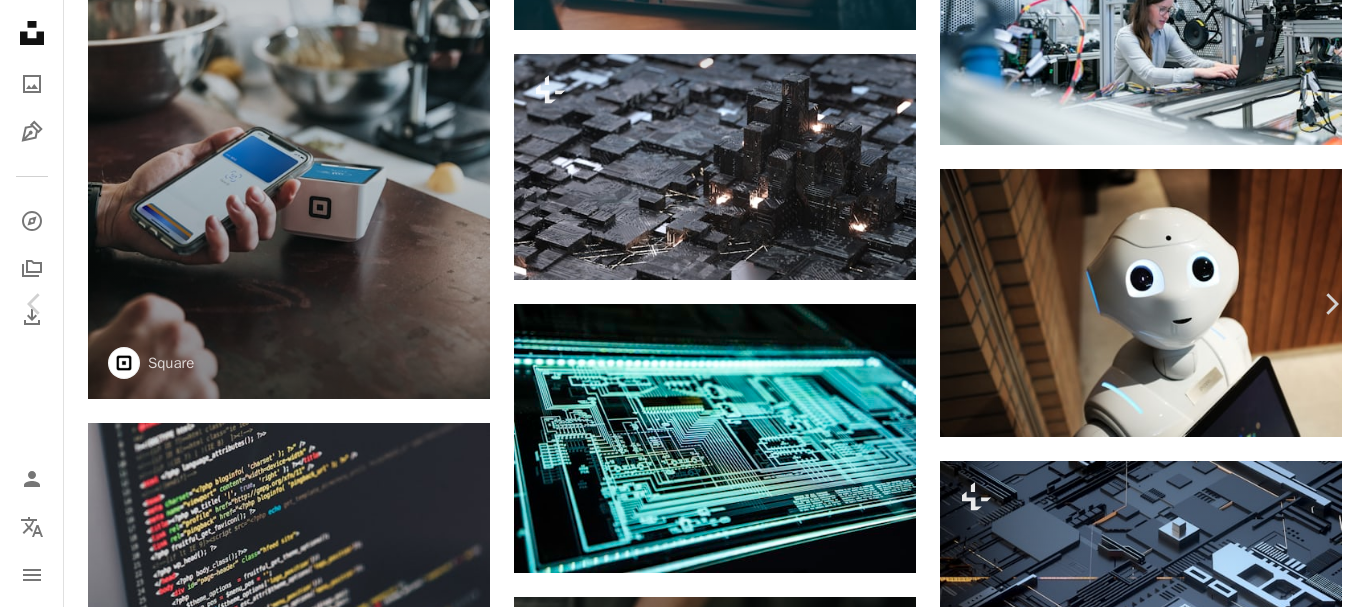 click on "An X shape" at bounding box center (20, 20) 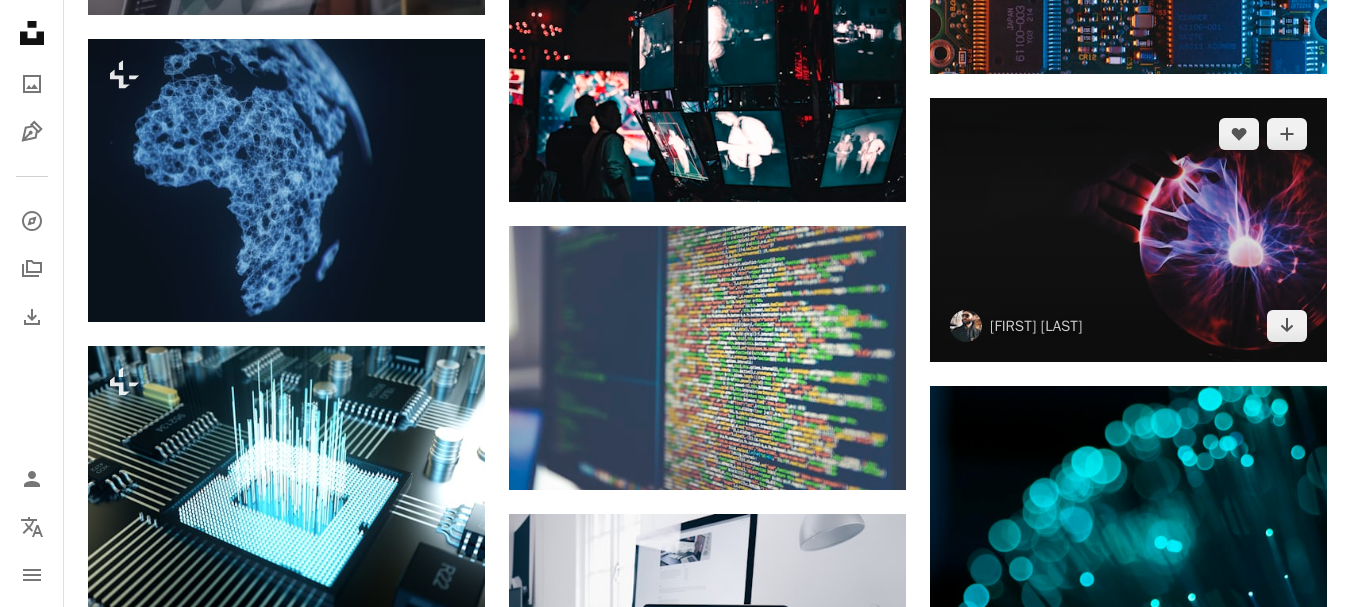 scroll, scrollTop: 3600, scrollLeft: 0, axis: vertical 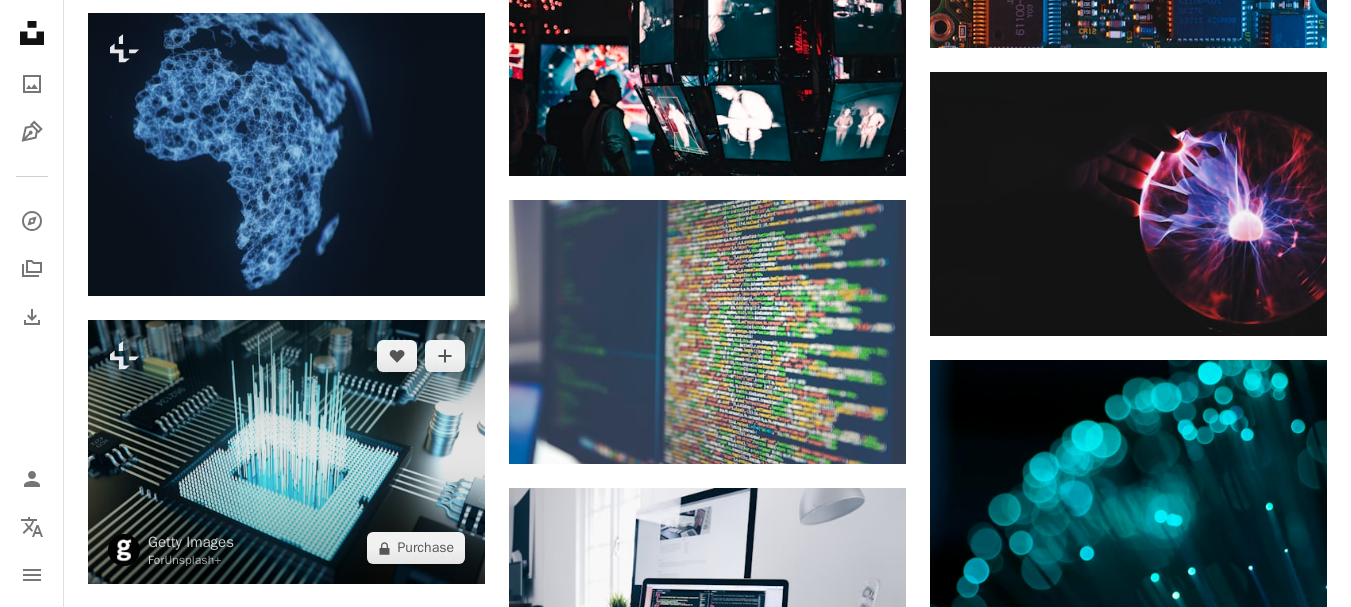 click at bounding box center [286, 452] 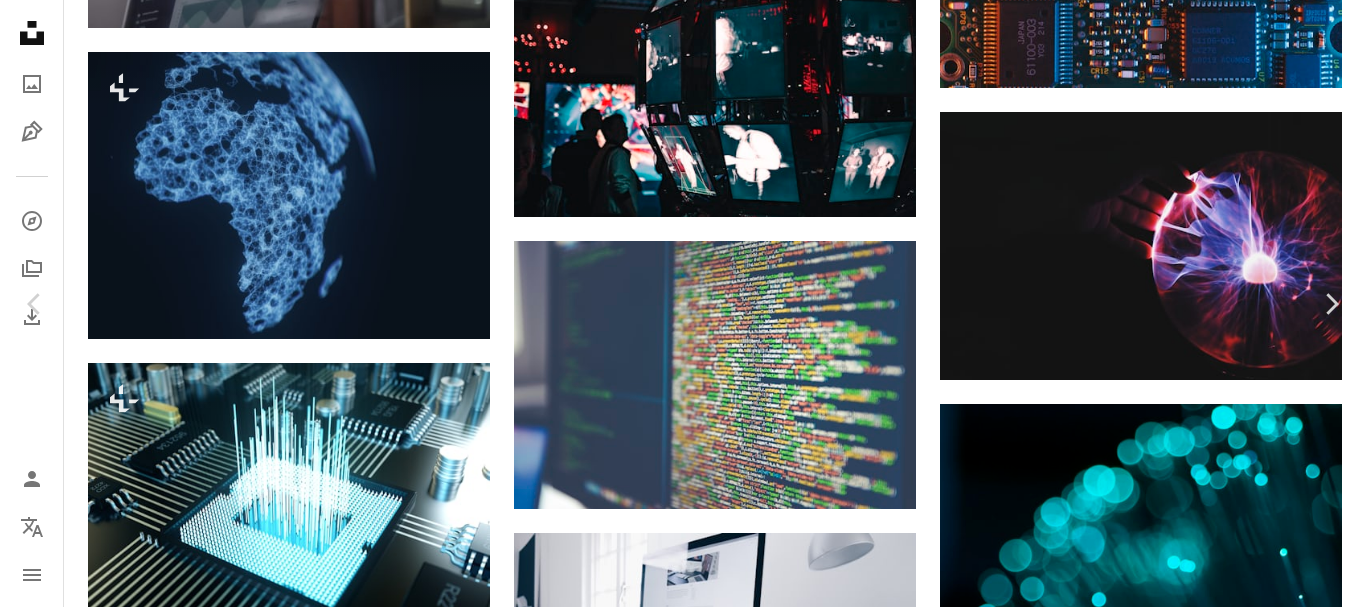 click on "An X shape" at bounding box center (20, 20) 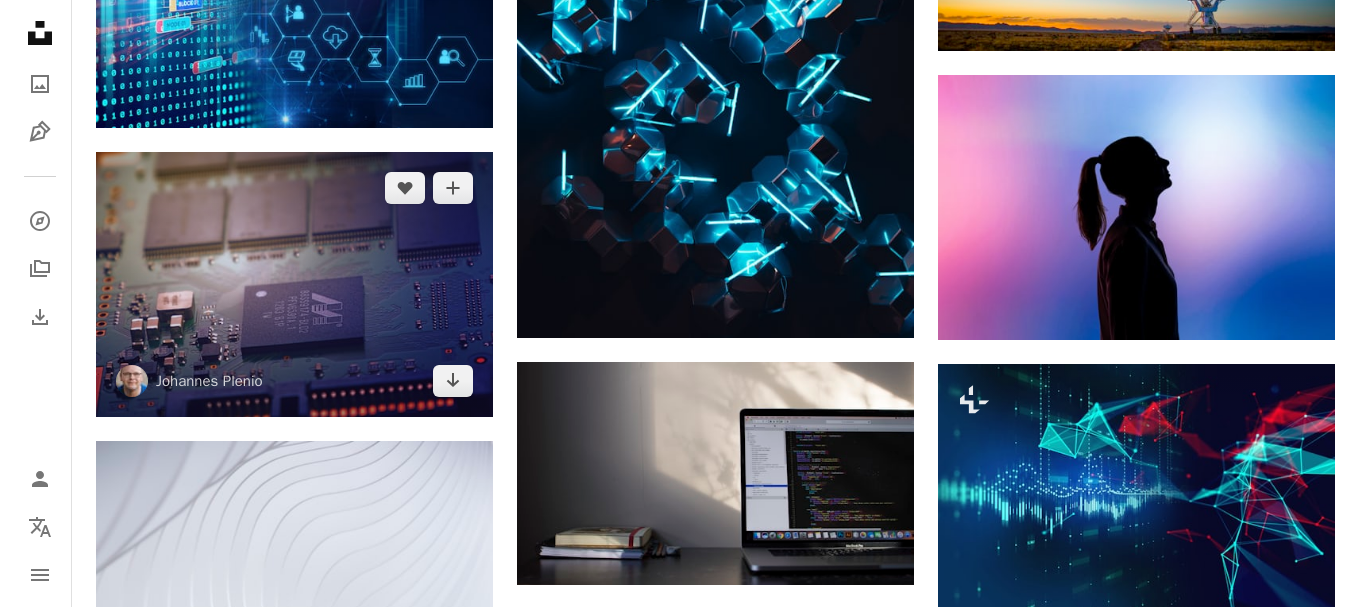 scroll, scrollTop: 6400, scrollLeft: 0, axis: vertical 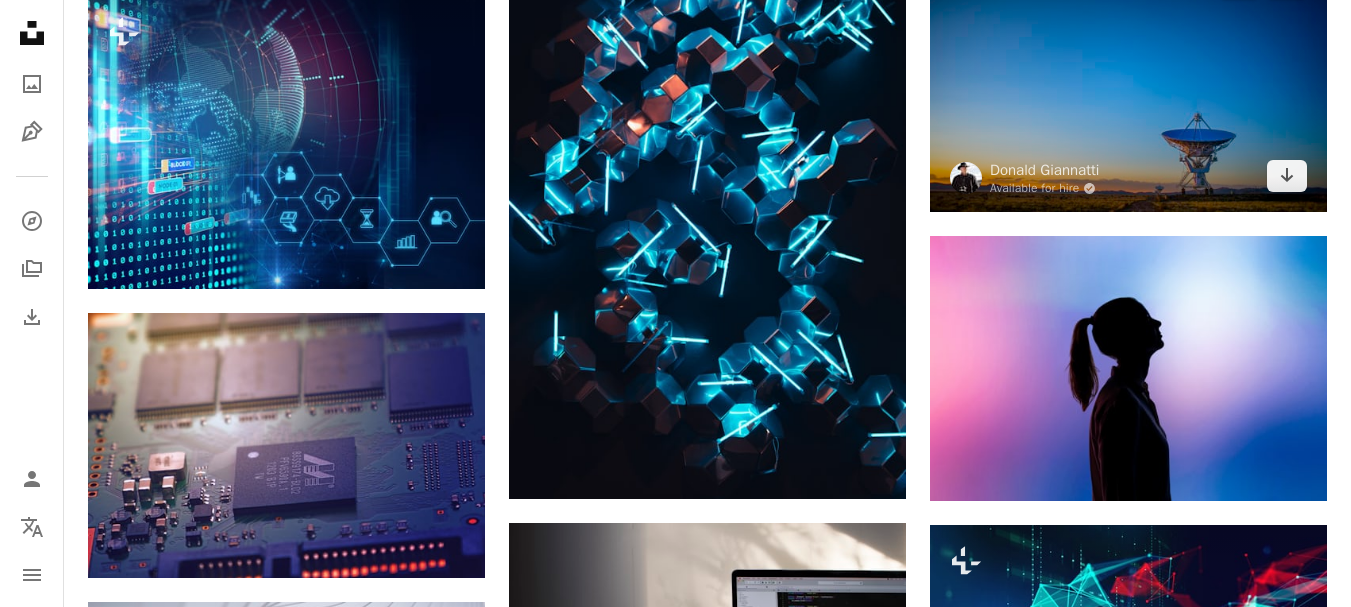 click at bounding box center [1128, 80] 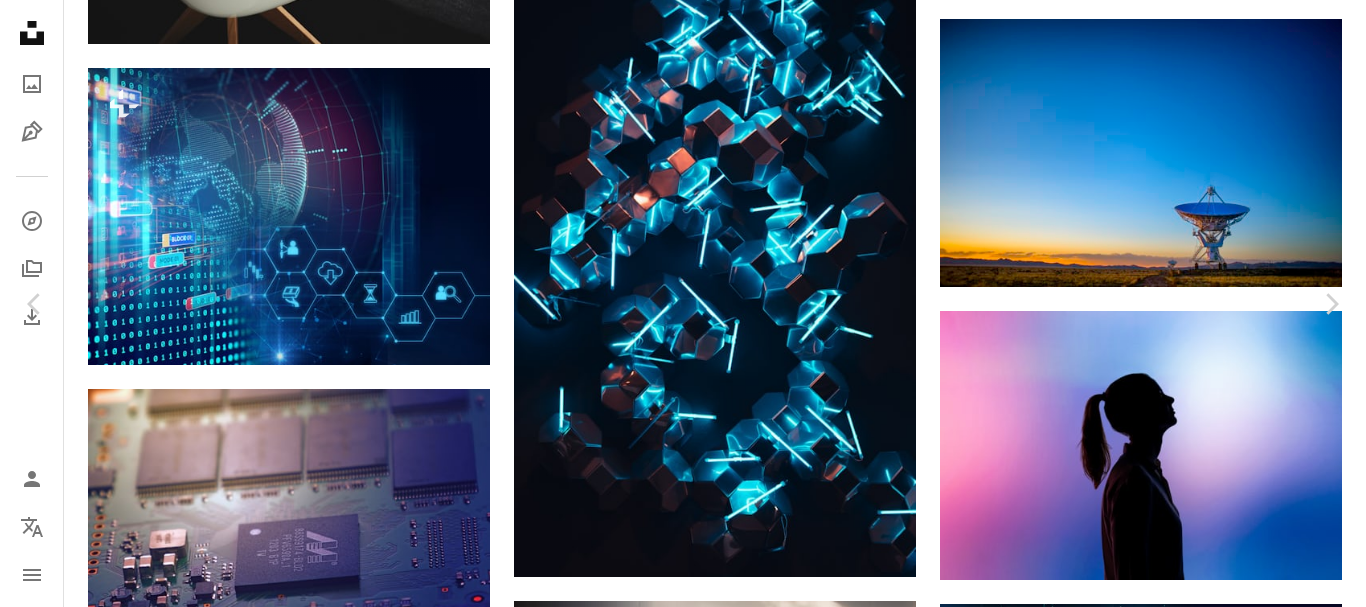 scroll, scrollTop: 0, scrollLeft: 0, axis: both 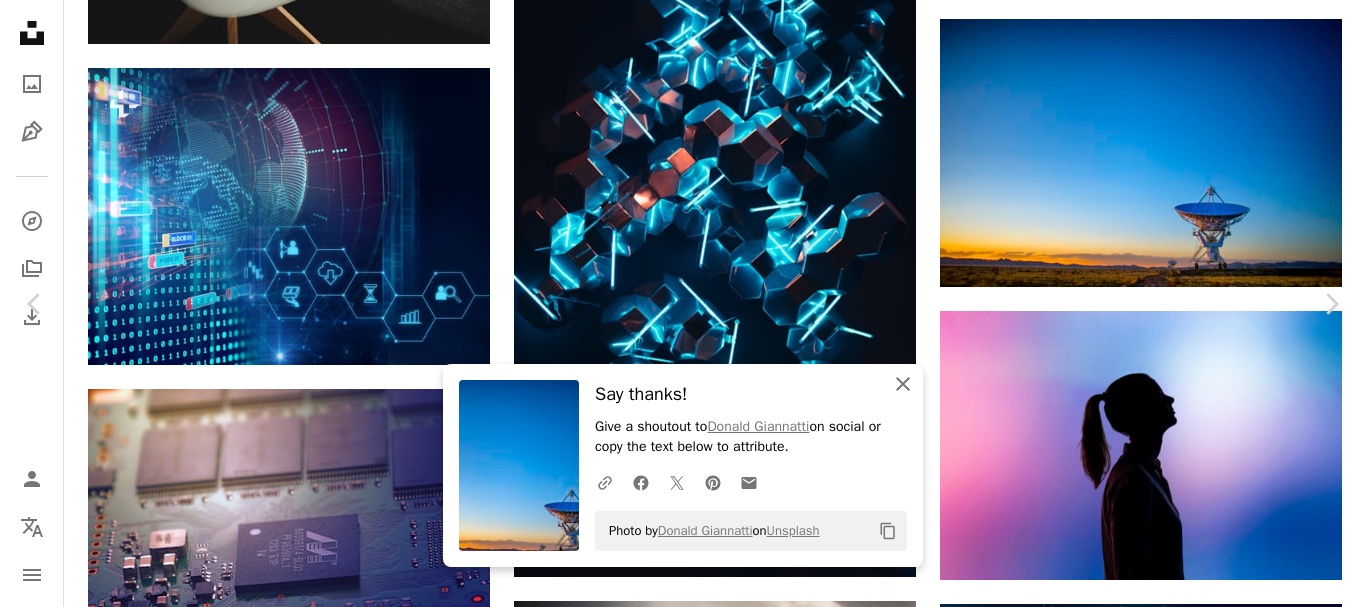 drag, startPoint x: 903, startPoint y: 384, endPoint x: 912, endPoint y: 376, distance: 12.0415945 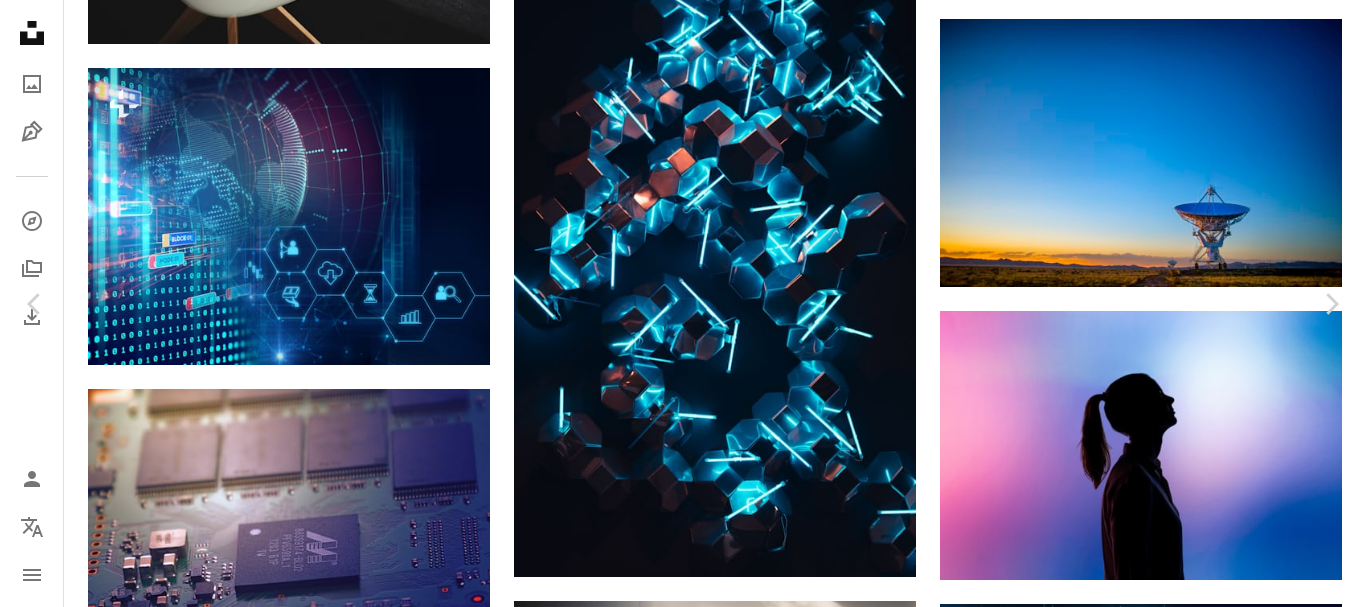 click on "Edit image   Plus sign for Unsplash+" at bounding box center [1047, 5441] 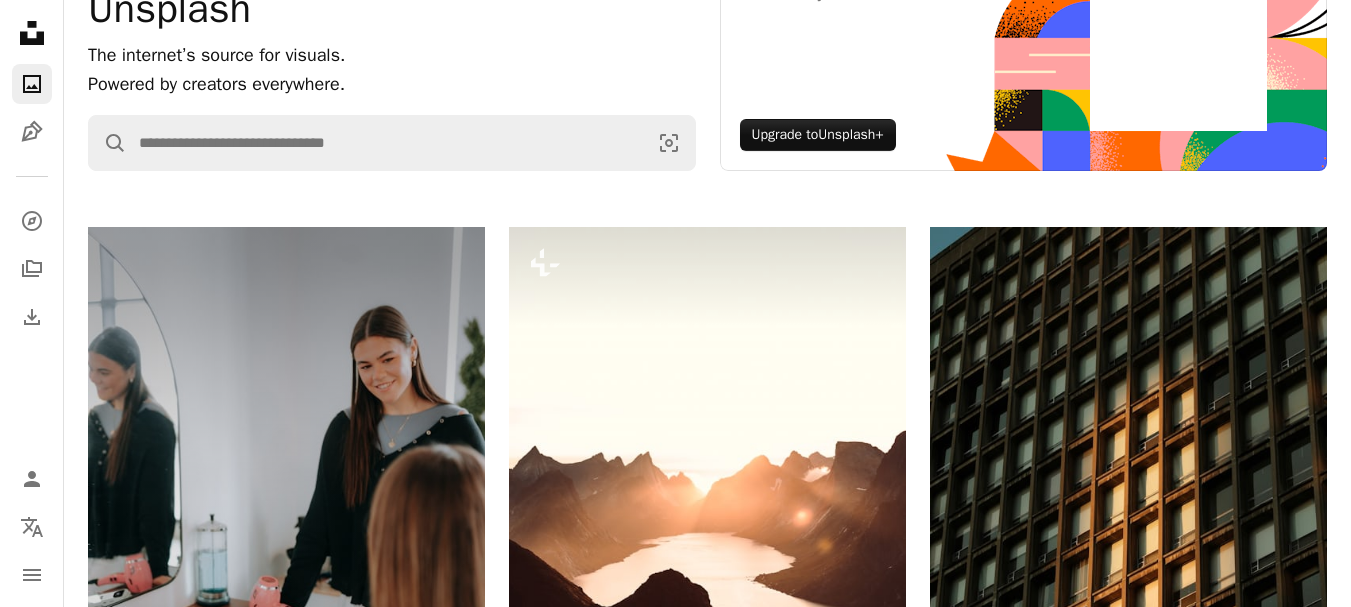 scroll, scrollTop: 0, scrollLeft: 0, axis: both 